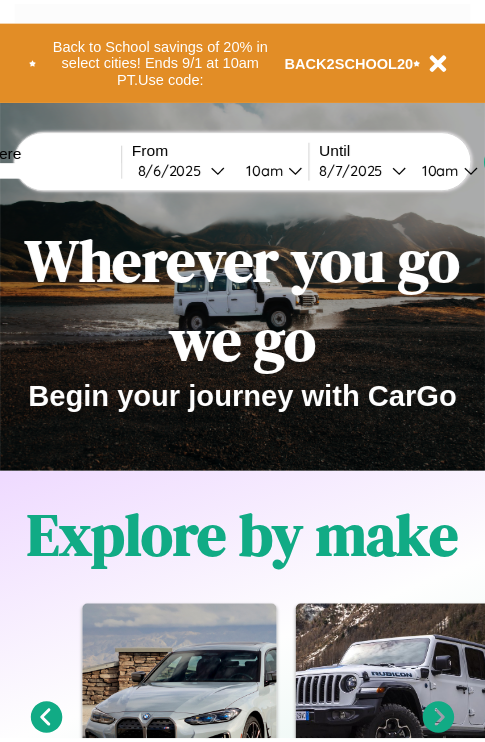 scroll, scrollTop: 0, scrollLeft: 0, axis: both 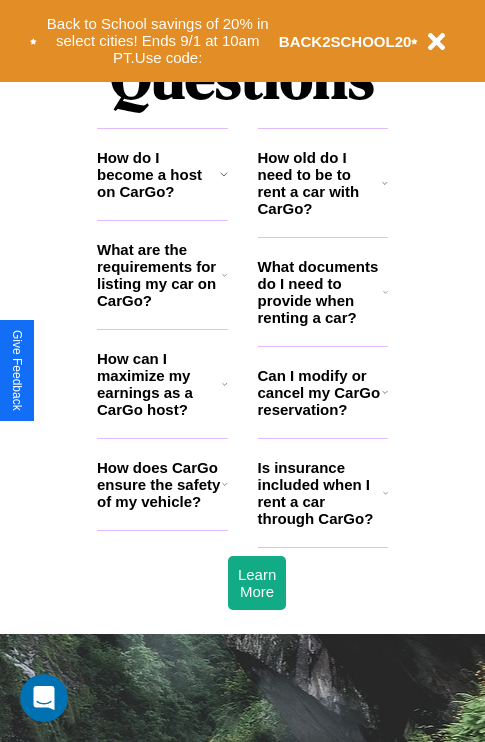 click 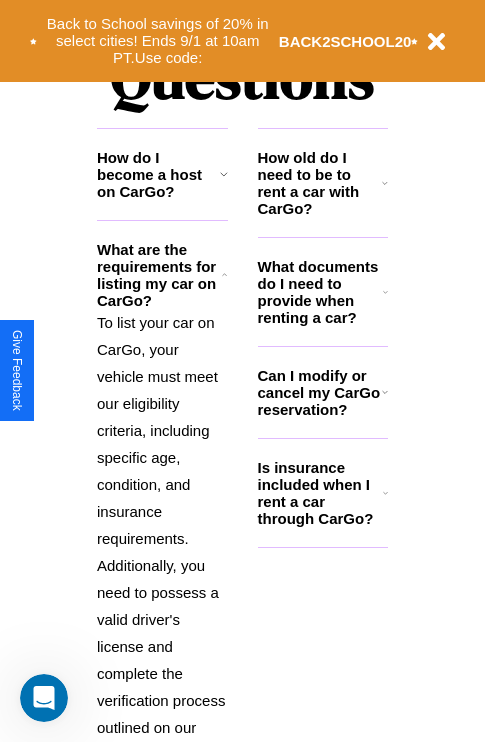 click on "Can I modify or cancel my CarGo reservation?" at bounding box center (320, 392) 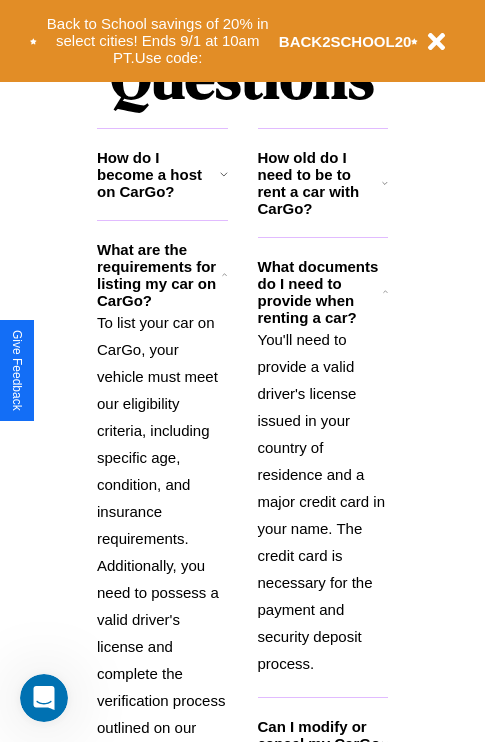 click 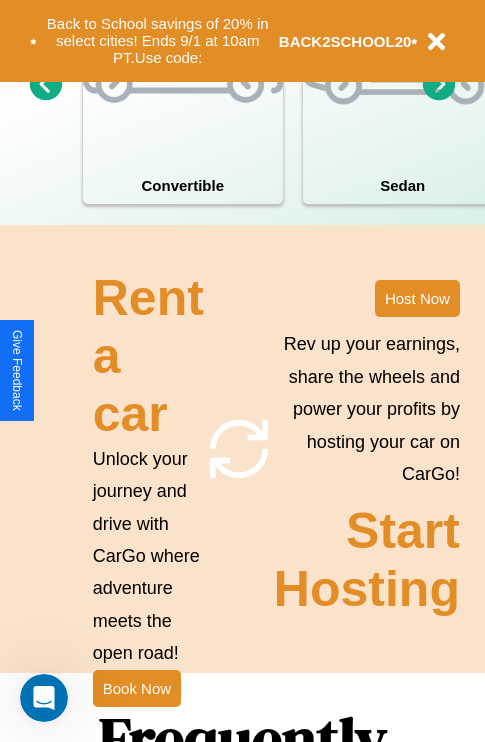scroll, scrollTop: 1558, scrollLeft: 0, axis: vertical 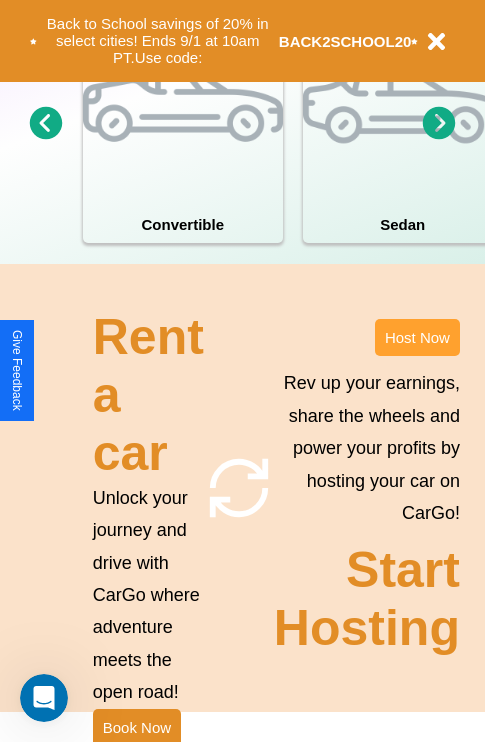 click on "Host Now" at bounding box center [417, 337] 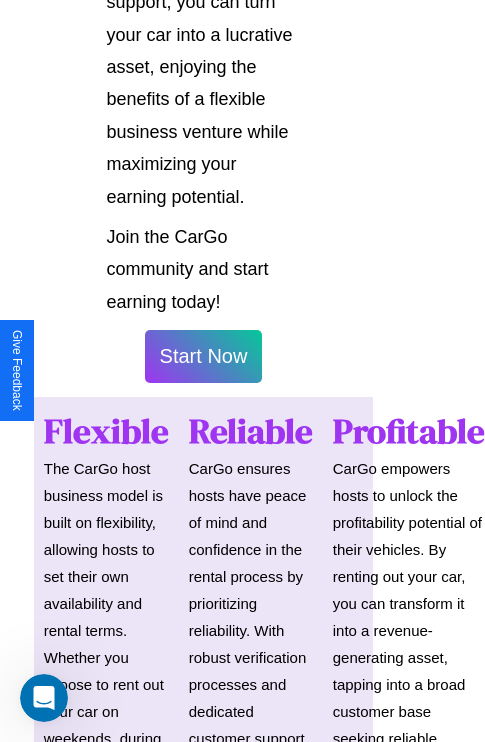 scroll, scrollTop: 1417, scrollLeft: 39, axis: both 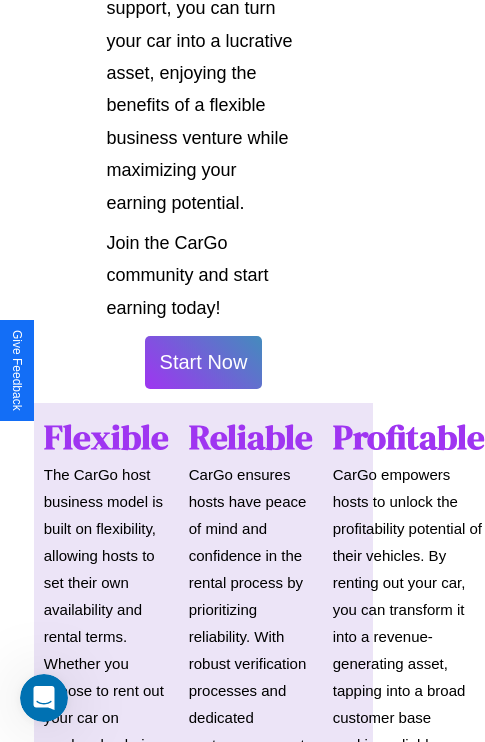 click on "Start Now" at bounding box center [204, 362] 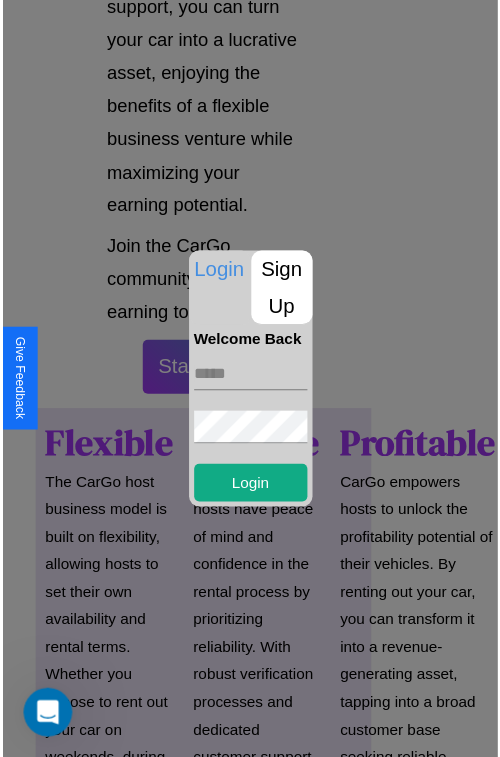 scroll, scrollTop: 1417, scrollLeft: 34, axis: both 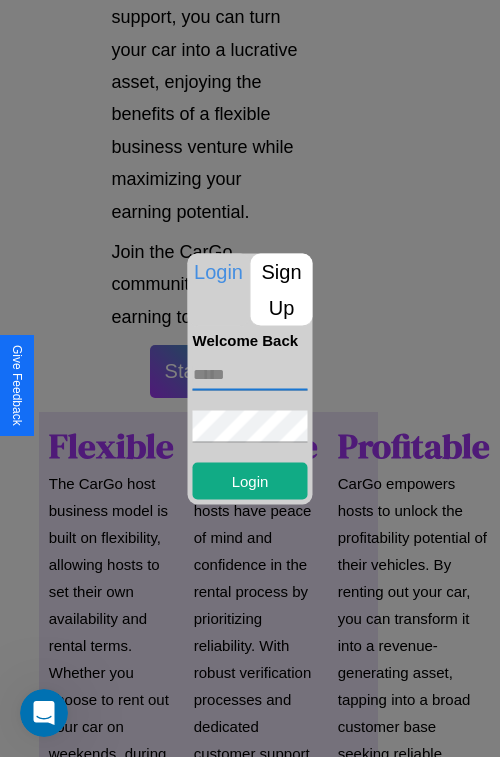 click at bounding box center [250, 374] 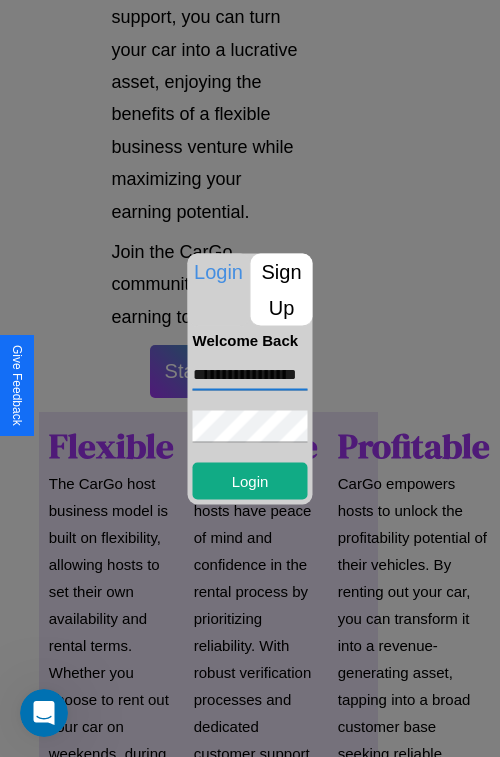 scroll, scrollTop: 0, scrollLeft: 27, axis: horizontal 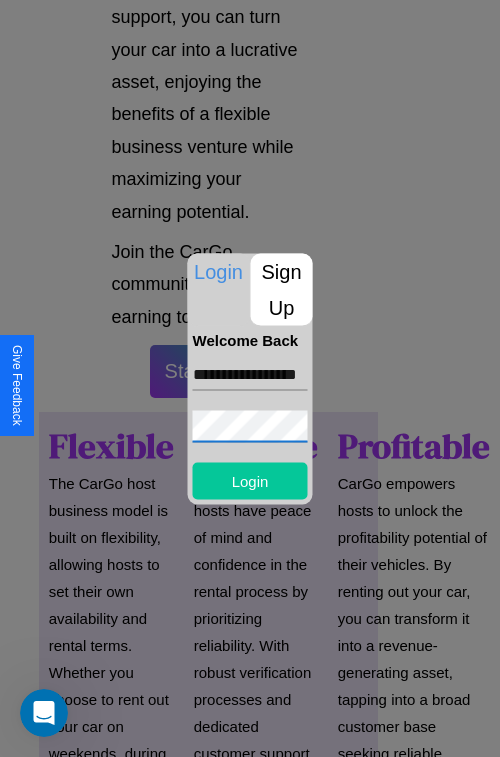click on "Login" at bounding box center [250, 480] 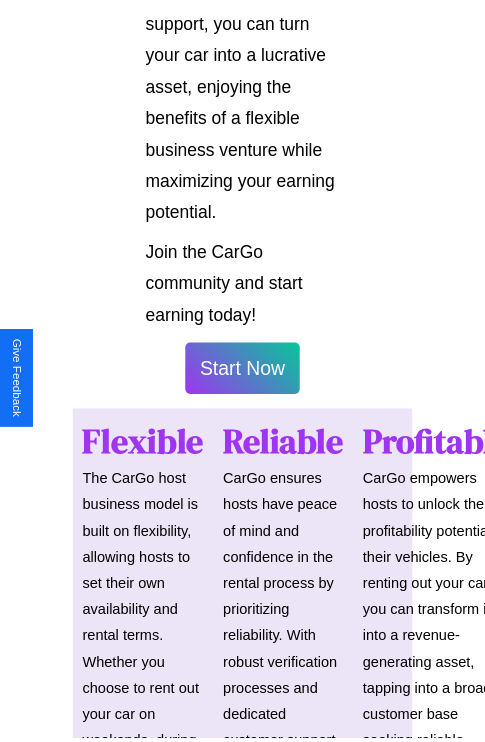scroll, scrollTop: 1419, scrollLeft: 34, axis: both 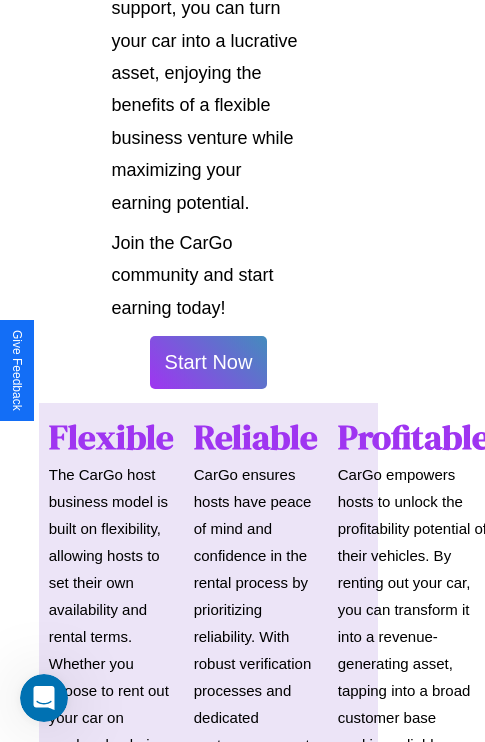 click on "Start Now" at bounding box center [209, 362] 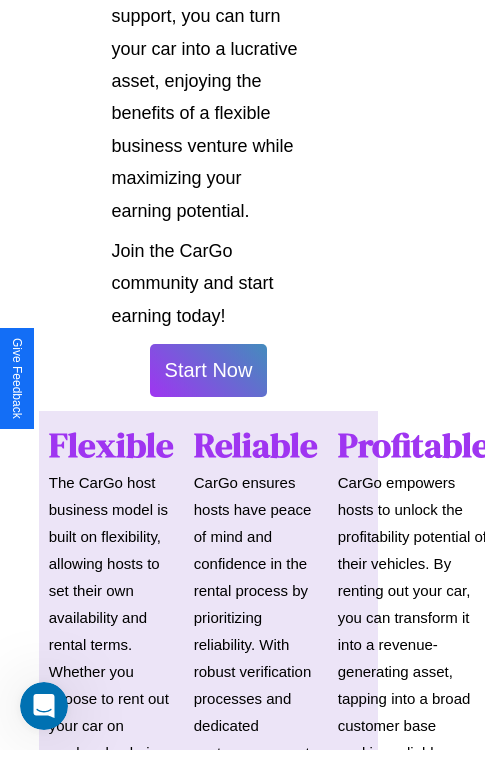 scroll, scrollTop: 0, scrollLeft: 0, axis: both 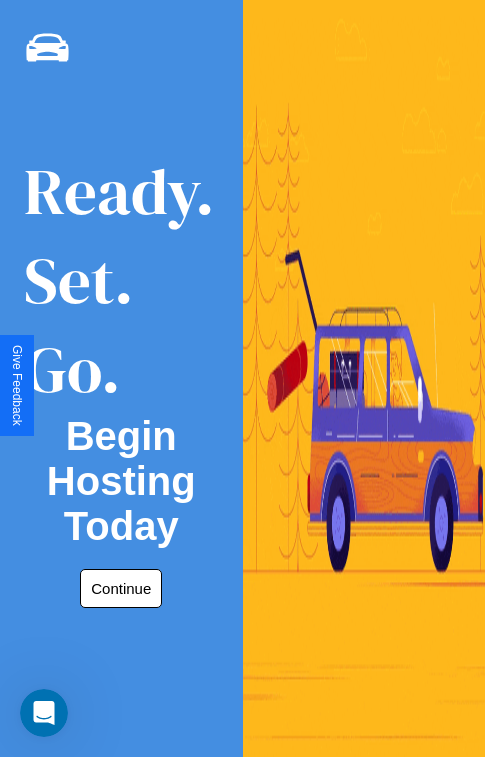 click on "Continue" at bounding box center [121, 588] 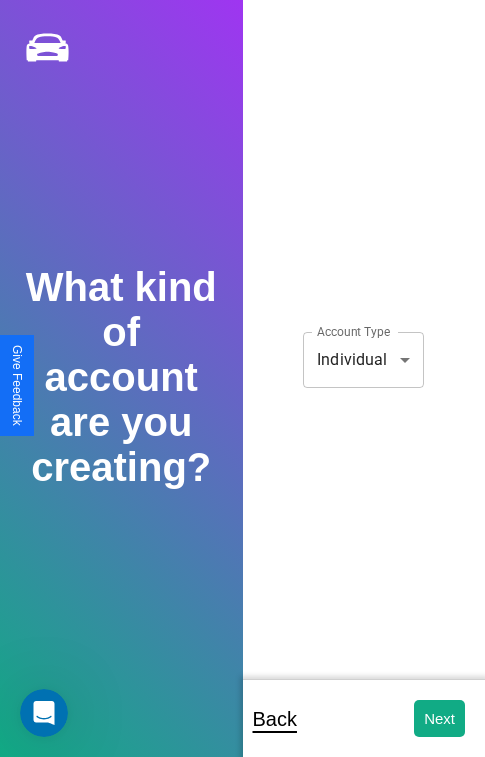 click on "**********" at bounding box center [242, 392] 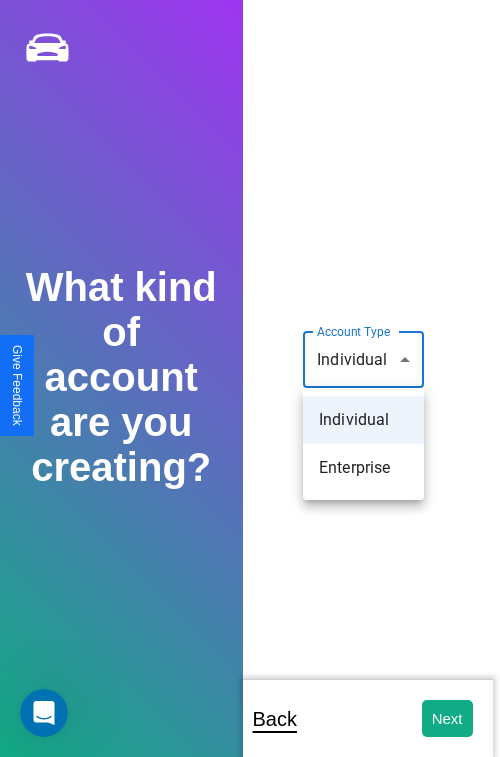 click on "Individual" at bounding box center [363, 420] 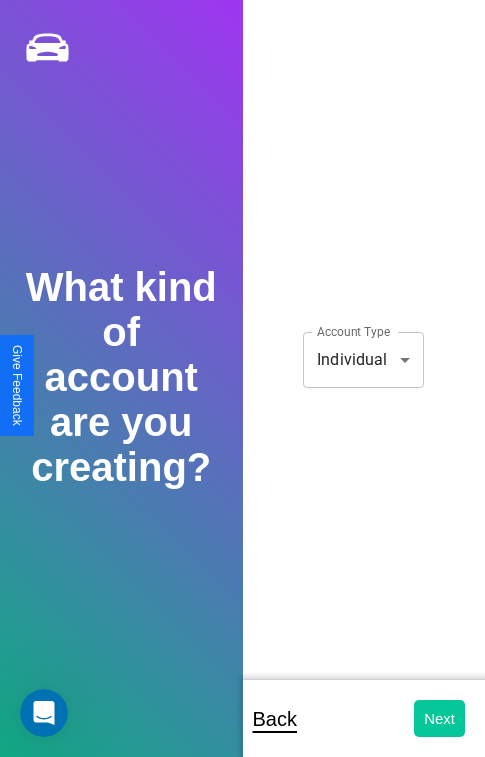 click on "Next" at bounding box center [439, 718] 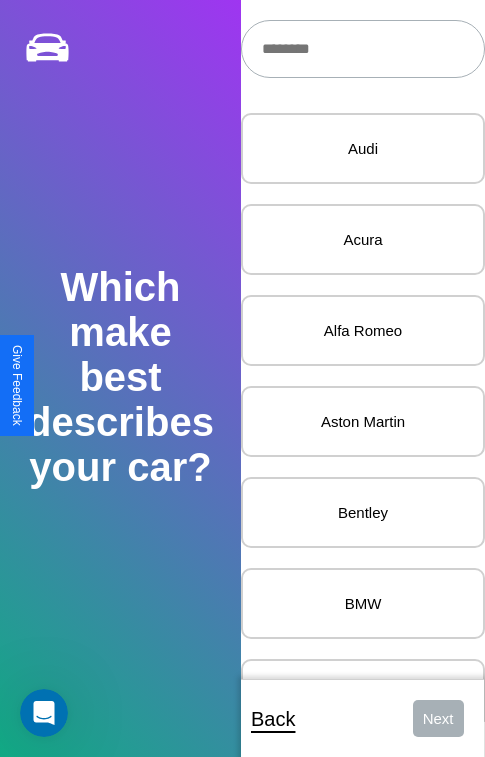 scroll, scrollTop: 27, scrollLeft: 0, axis: vertical 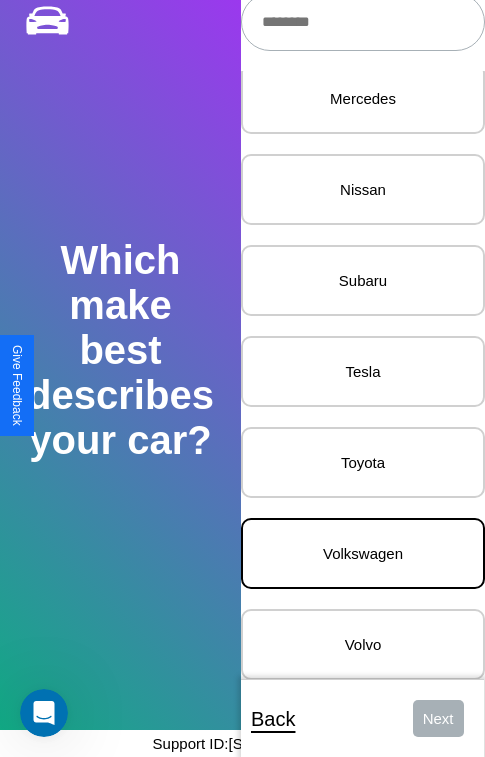 click on "Volkswagen" at bounding box center [363, 553] 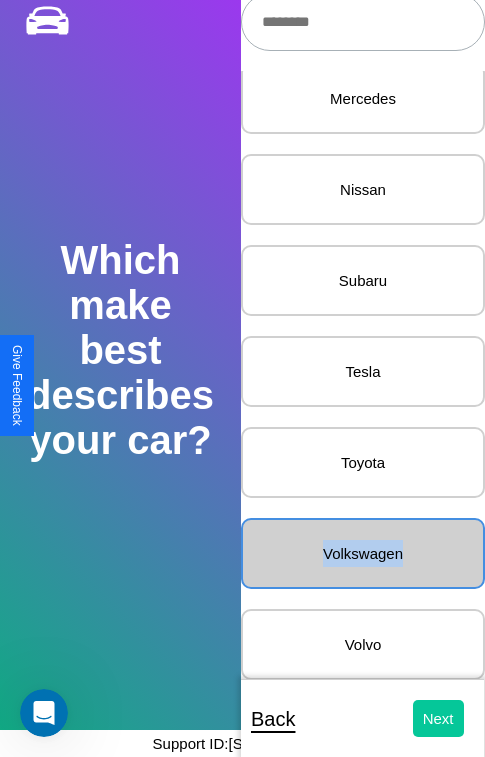 click on "Next" at bounding box center [438, 718] 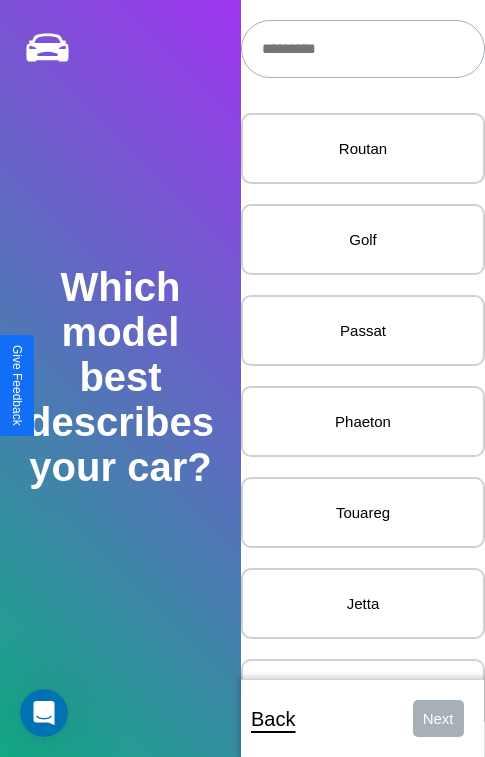 scroll, scrollTop: 27, scrollLeft: 0, axis: vertical 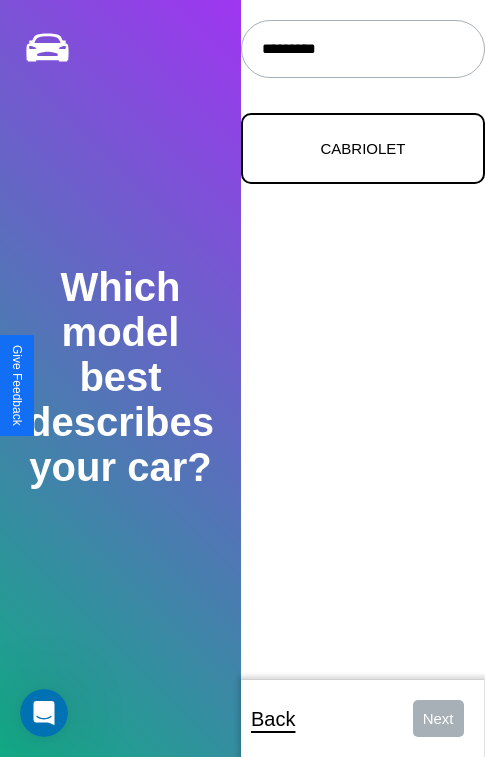 type on "*********" 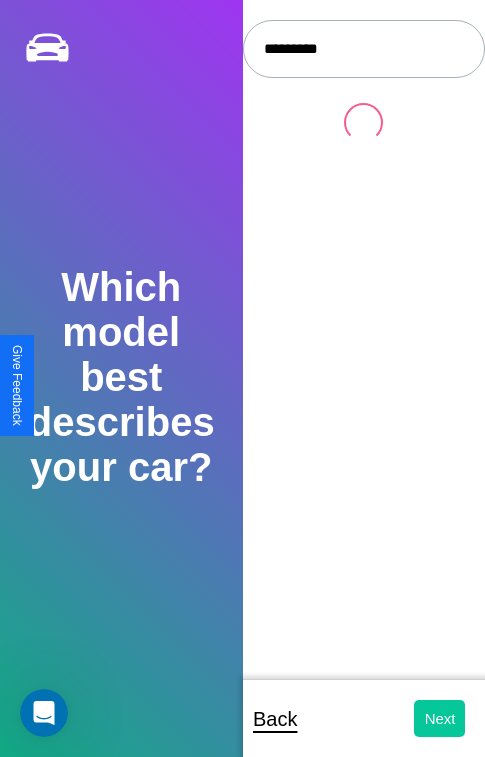click on "Next" at bounding box center (439, 718) 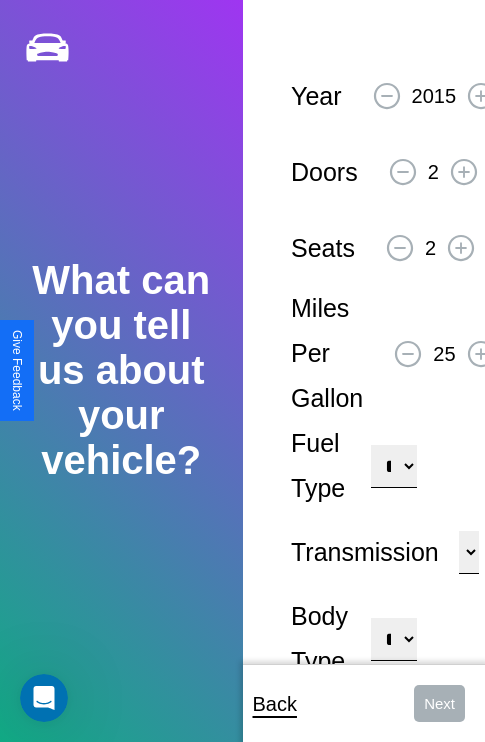 click 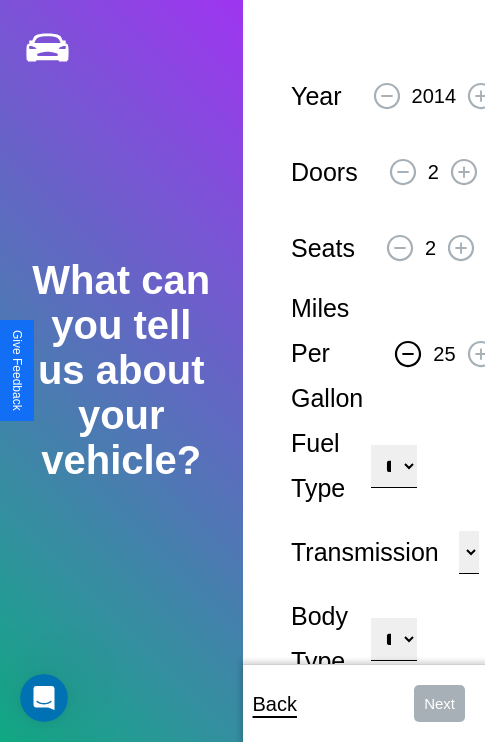 click 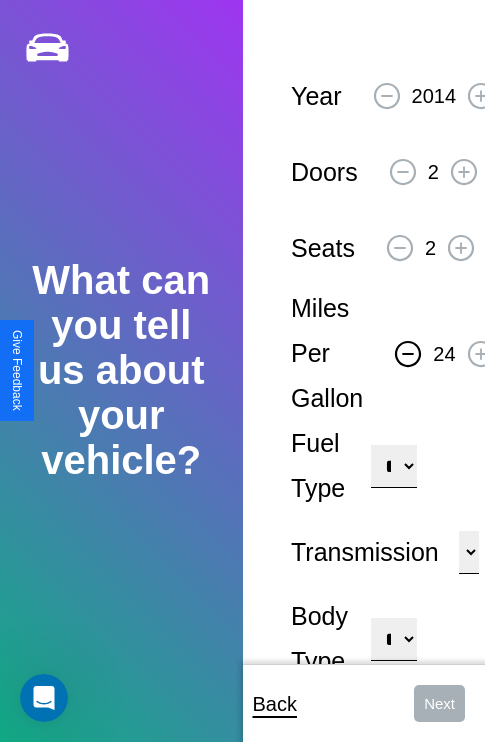 click 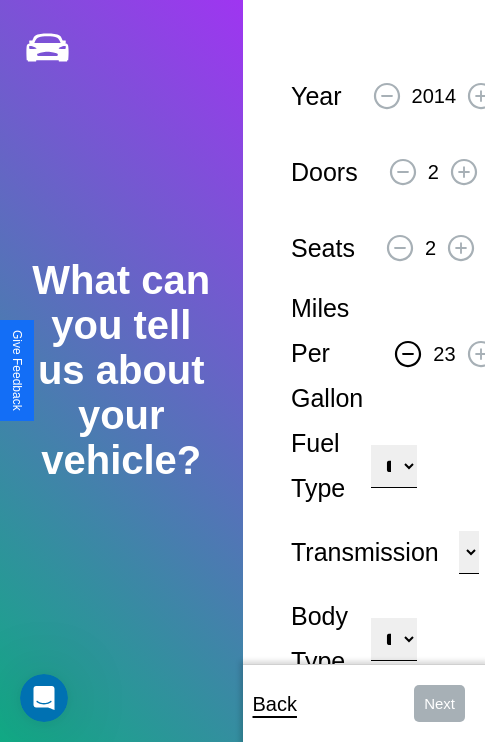 click 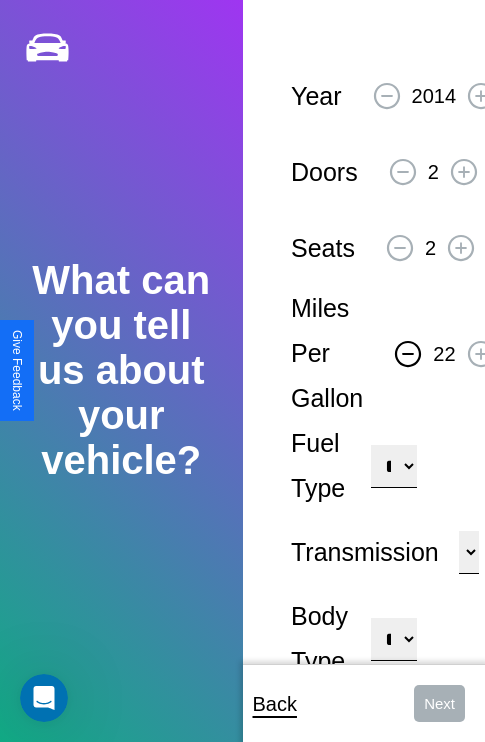 click 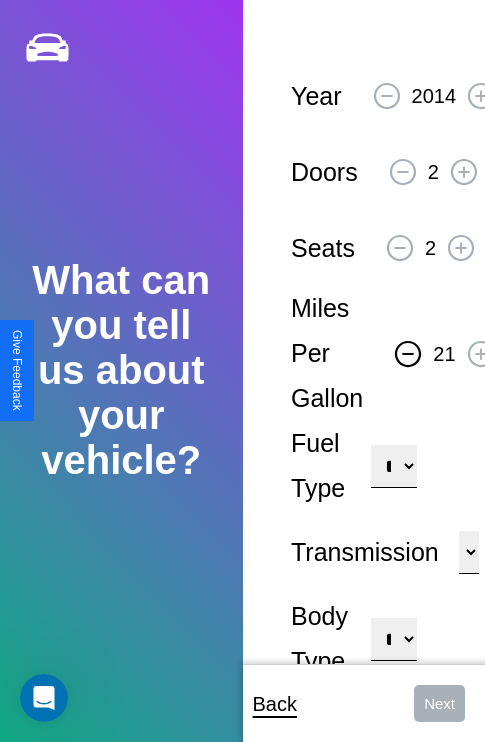 click on "**********" at bounding box center (393, 466) 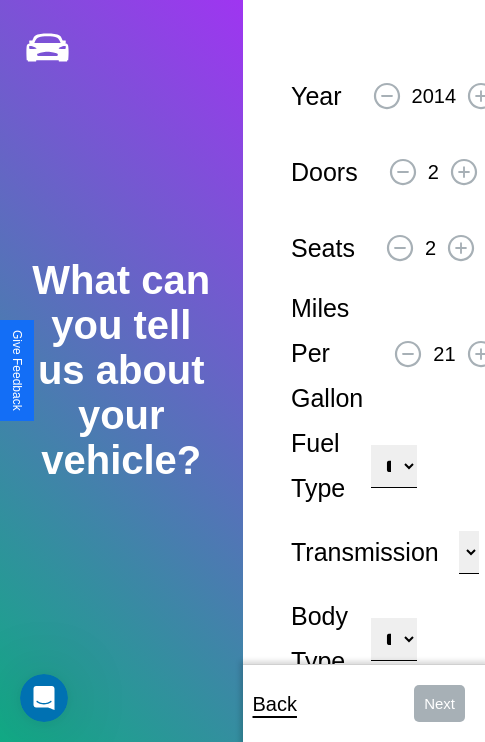 select on "***" 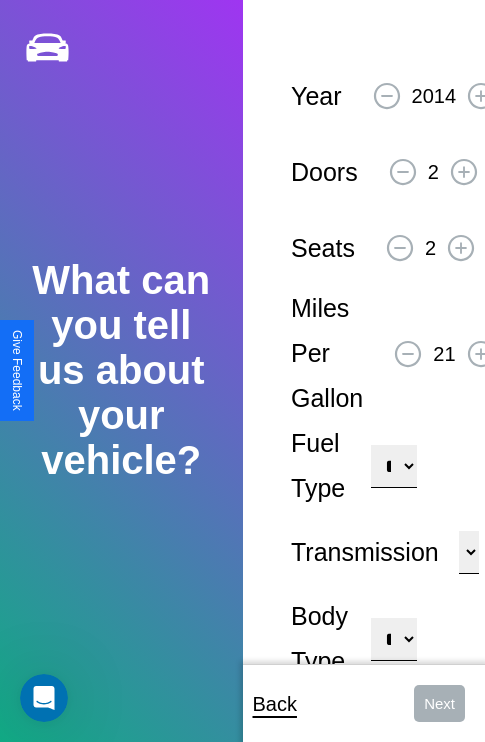 click on "****** ********* ******" at bounding box center [469, 552] 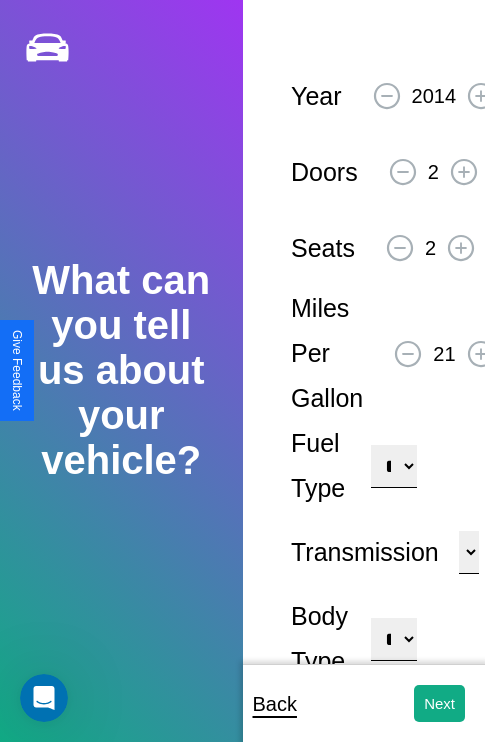 click on "**********" at bounding box center [393, 639] 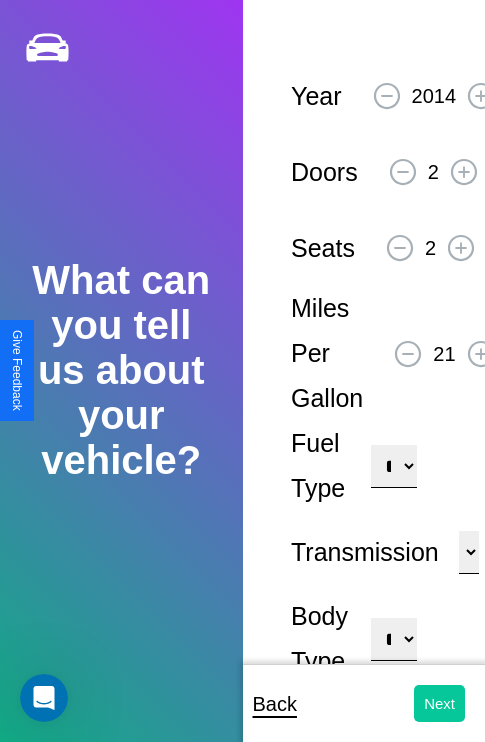 click on "Next" at bounding box center [439, 703] 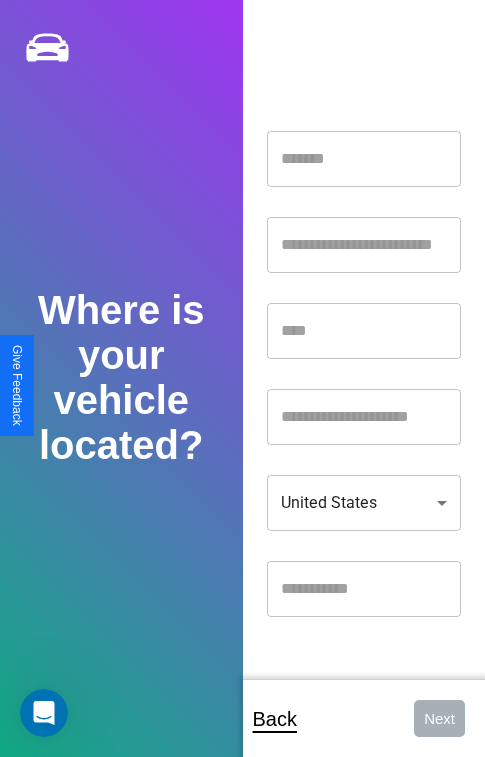 click at bounding box center (364, 159) 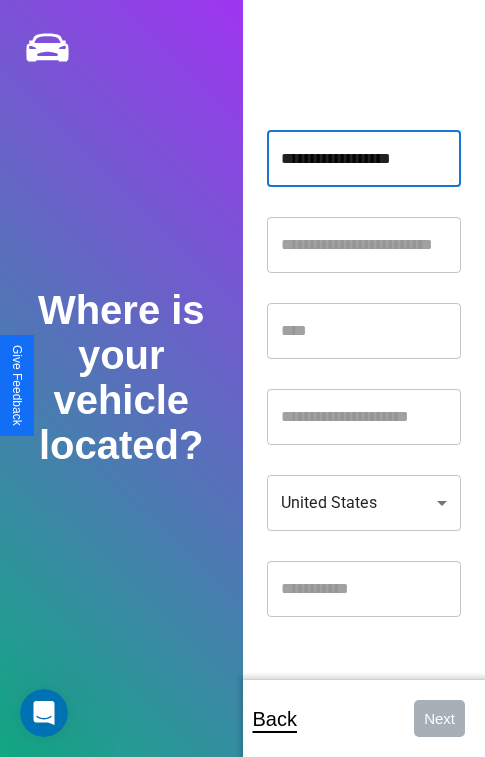 type on "**********" 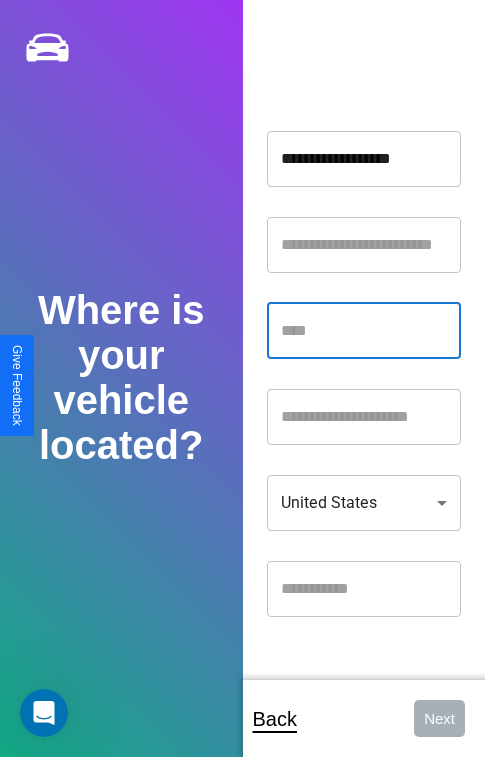 click at bounding box center [364, 331] 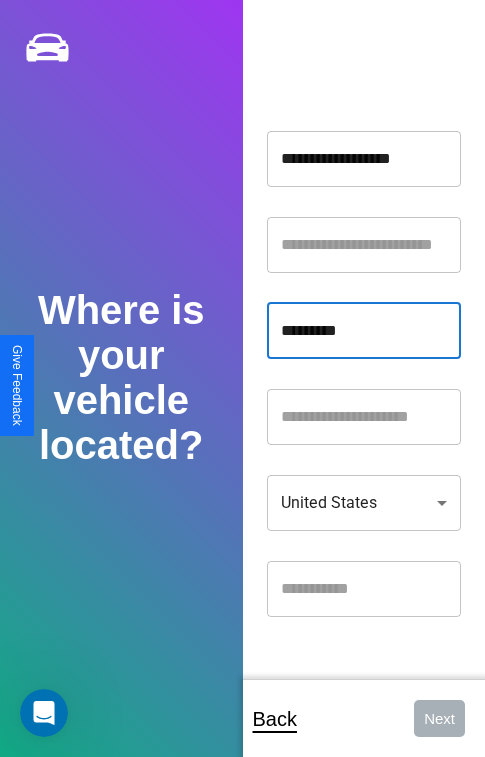 type on "*********" 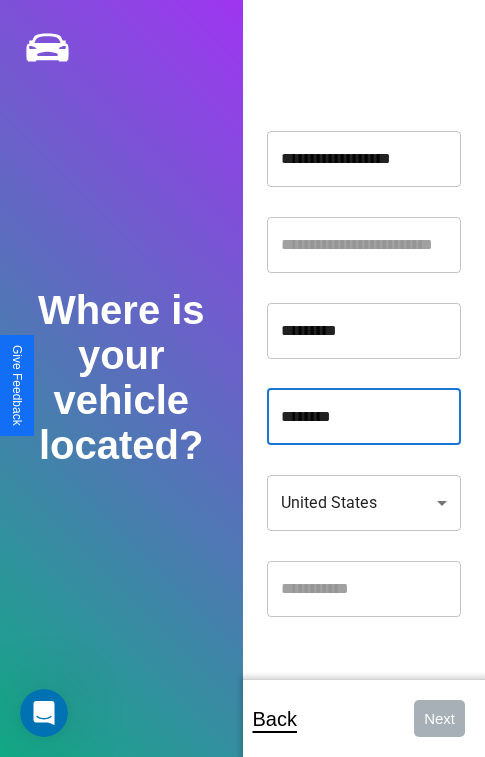 type on "********" 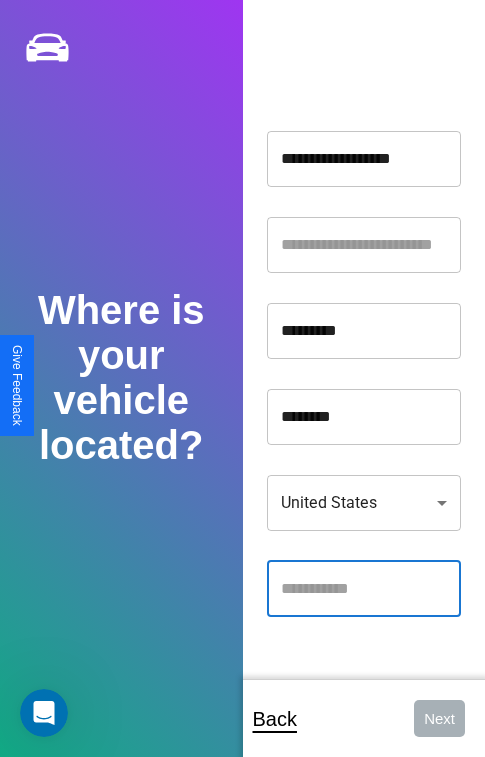 click at bounding box center (364, 589) 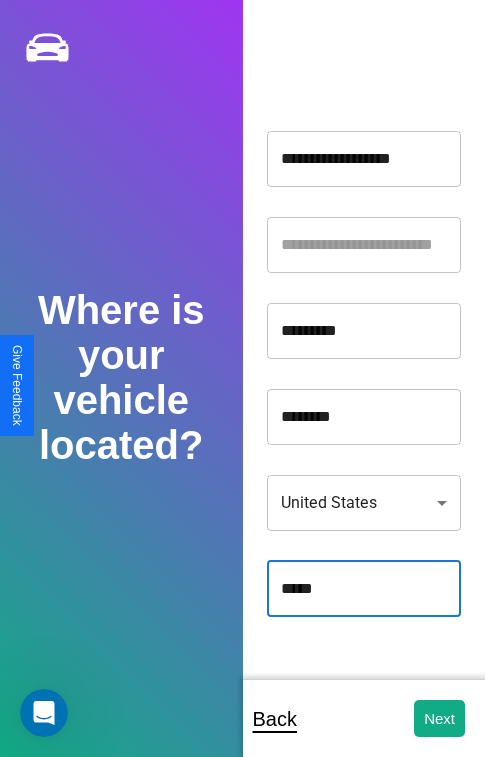 type on "*****" 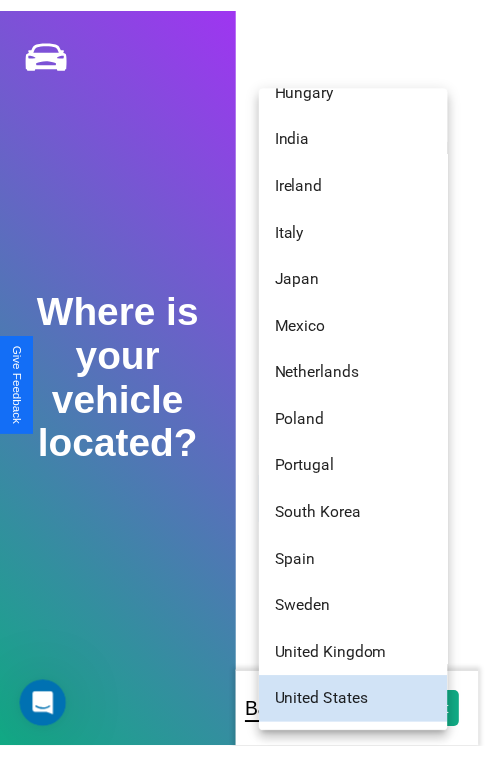 scroll, scrollTop: 56, scrollLeft: 0, axis: vertical 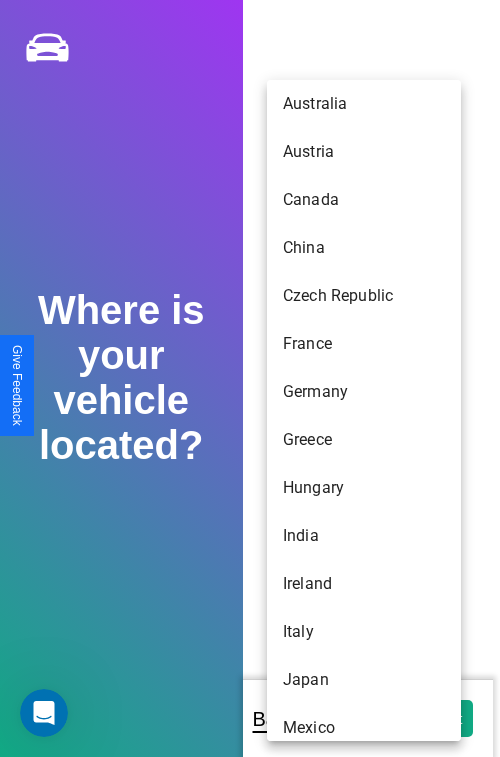 click on "Australia" at bounding box center (364, 104) 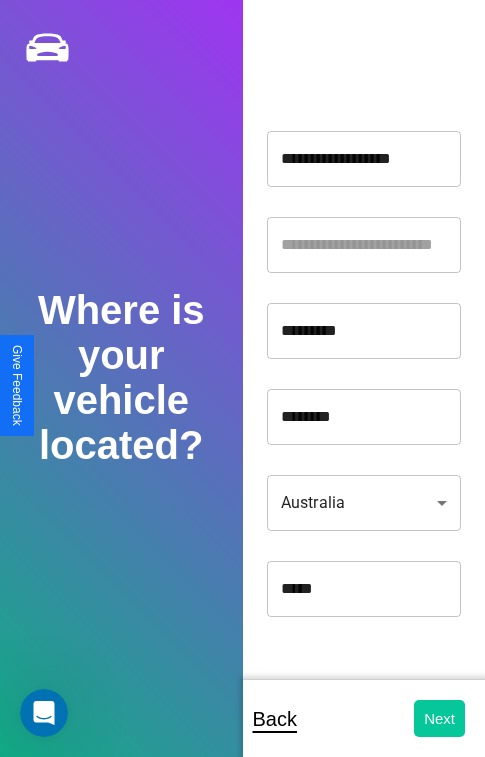 click on "Next" at bounding box center (439, 718) 